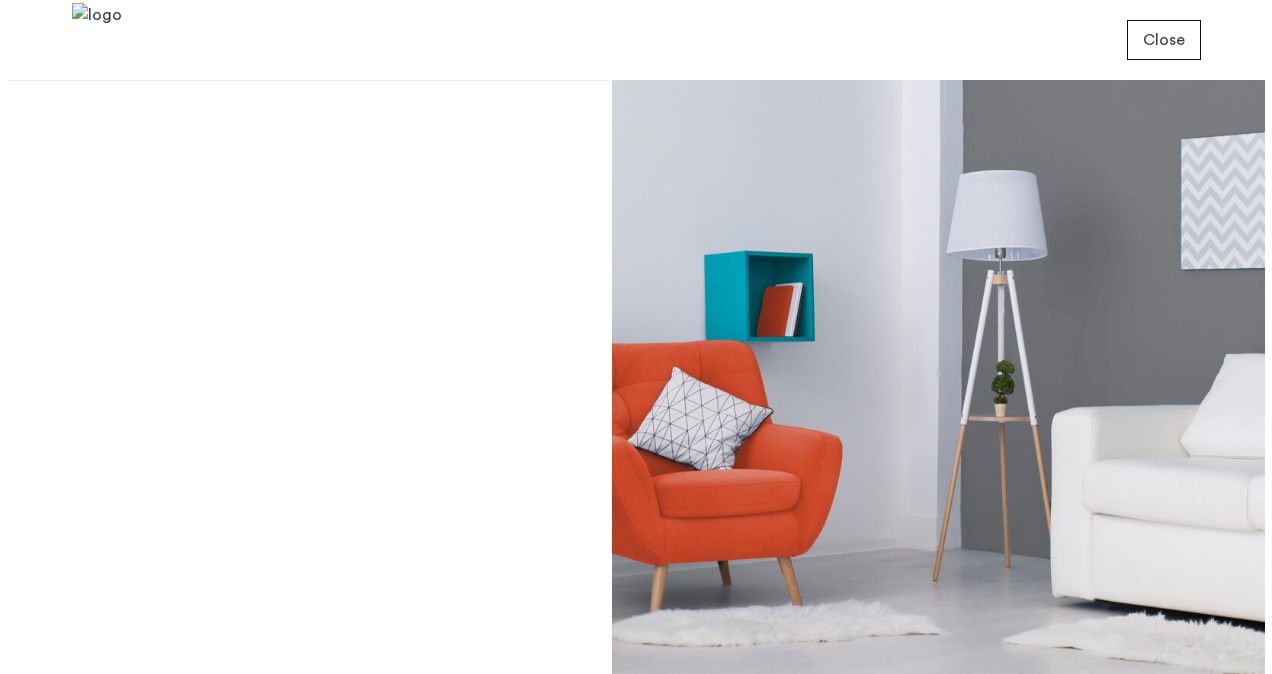scroll, scrollTop: 0, scrollLeft: 0, axis: both 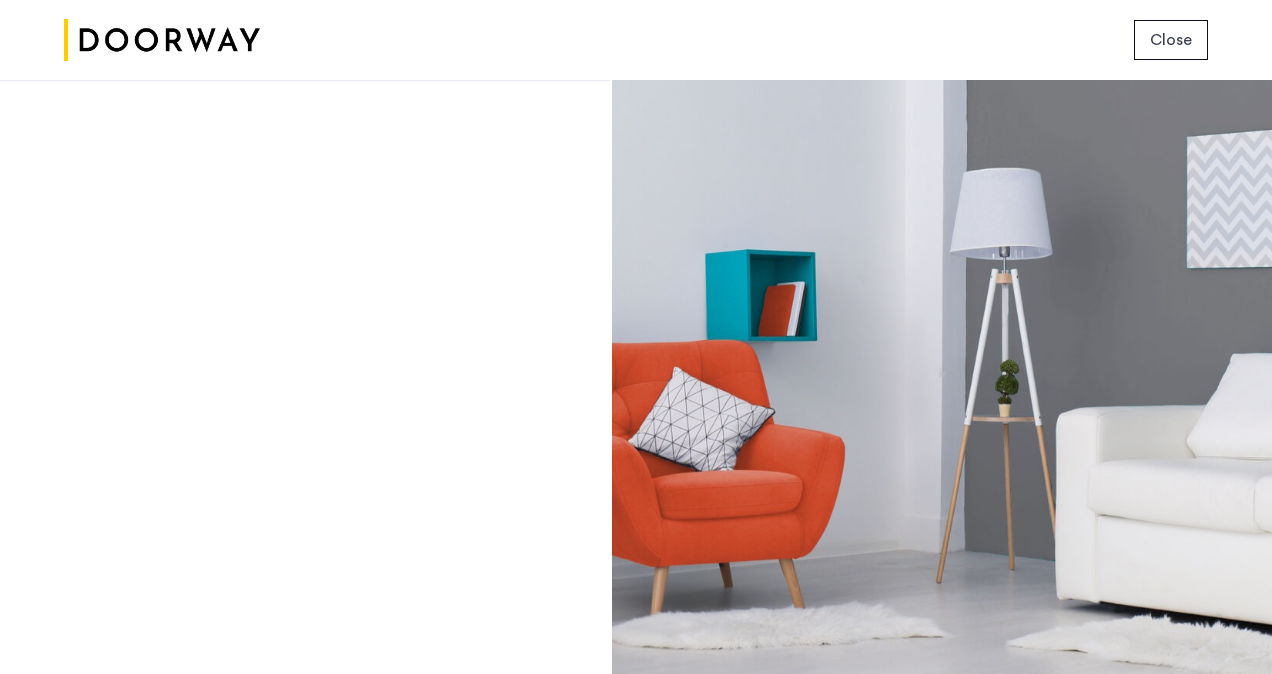 click on "Close" 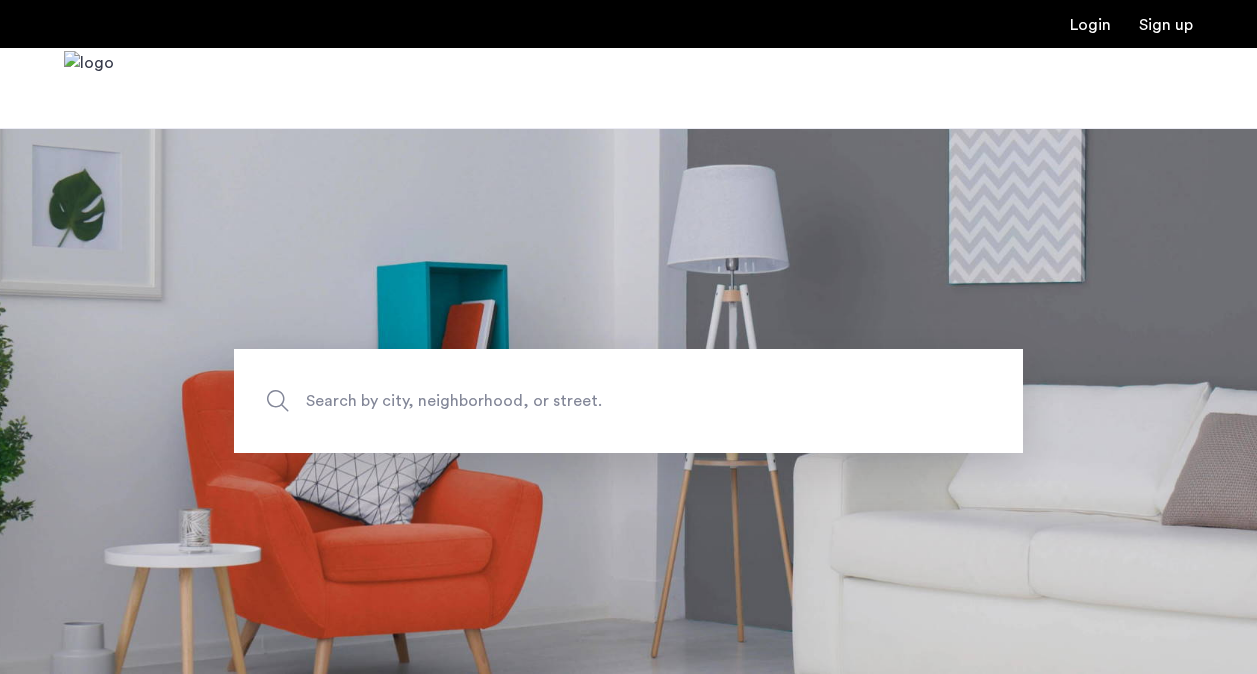 scroll, scrollTop: 0, scrollLeft: 0, axis: both 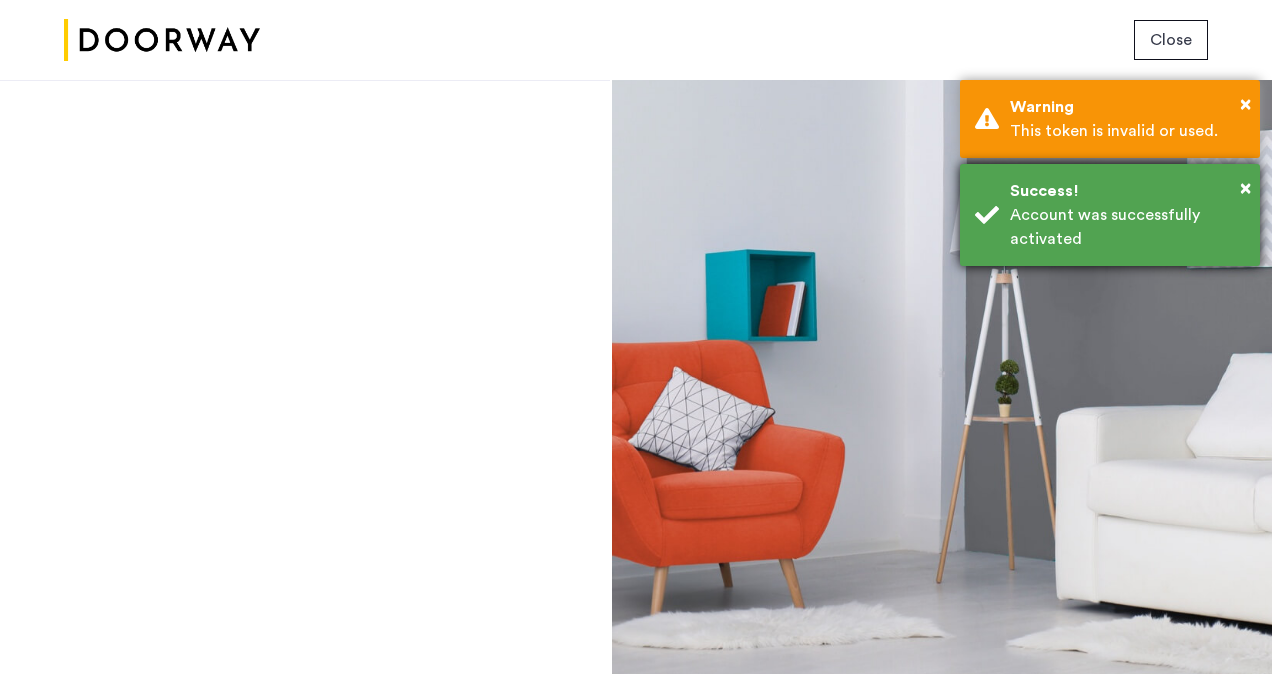 click on "Account was successfully activated" at bounding box center [1127, 227] 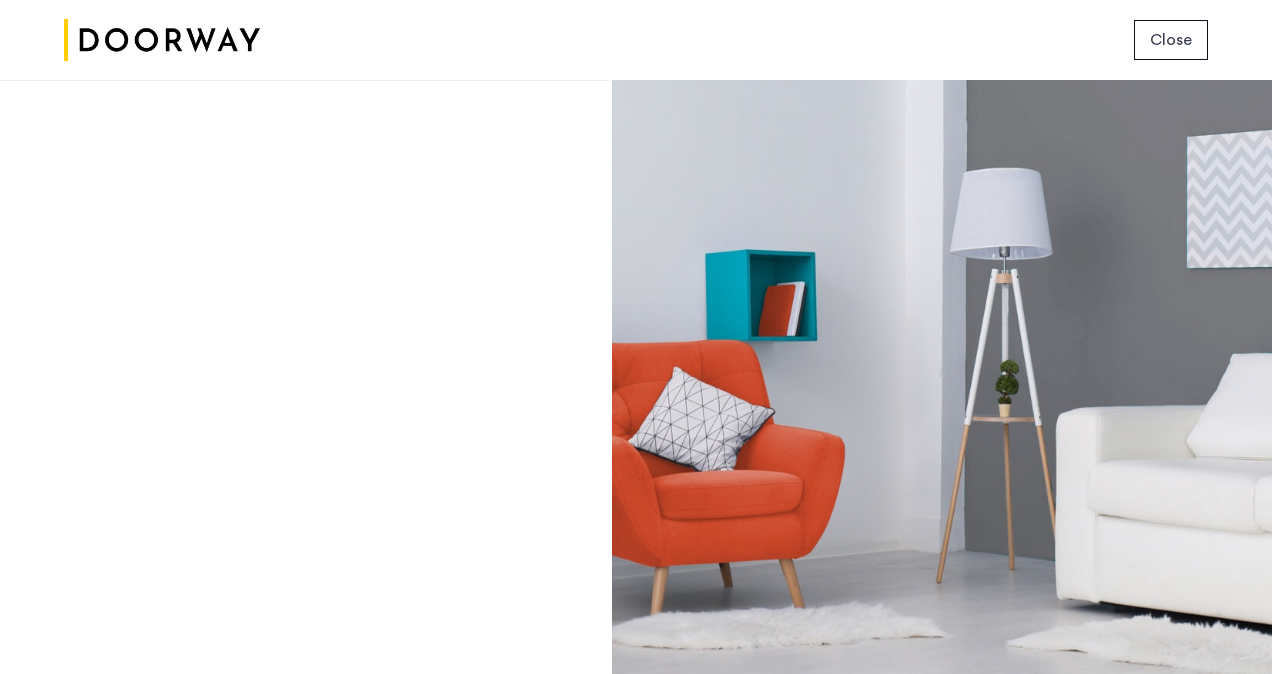 click 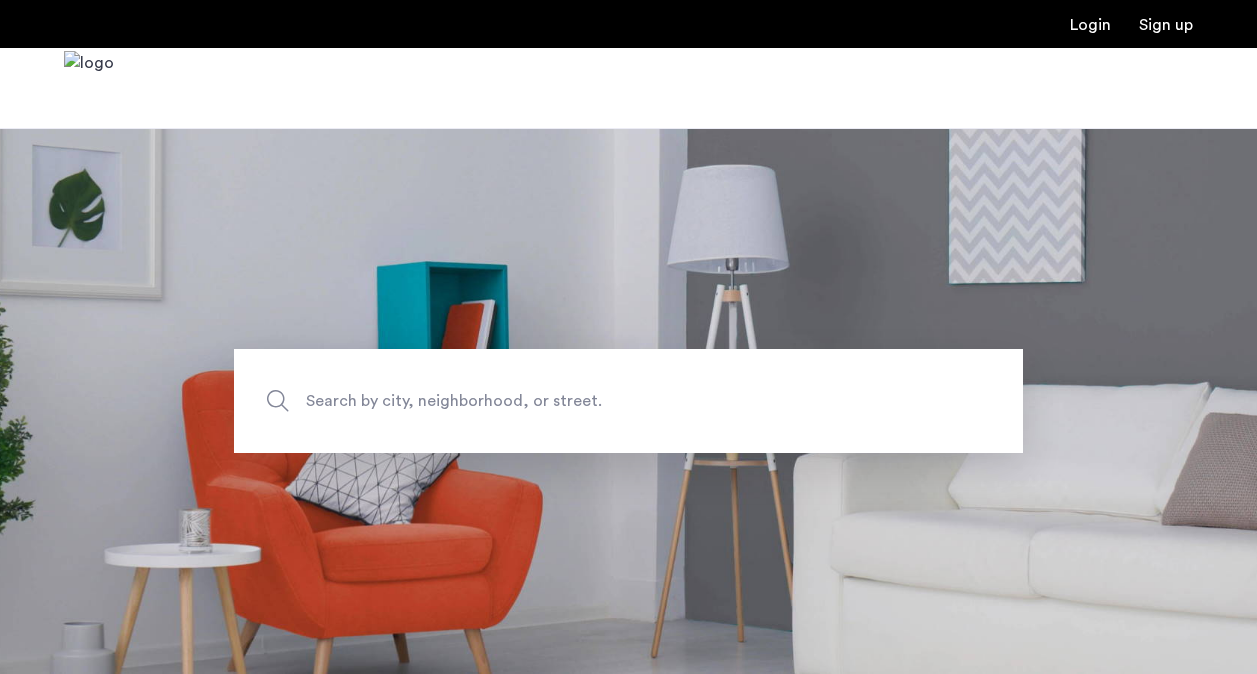 scroll, scrollTop: 0, scrollLeft: 0, axis: both 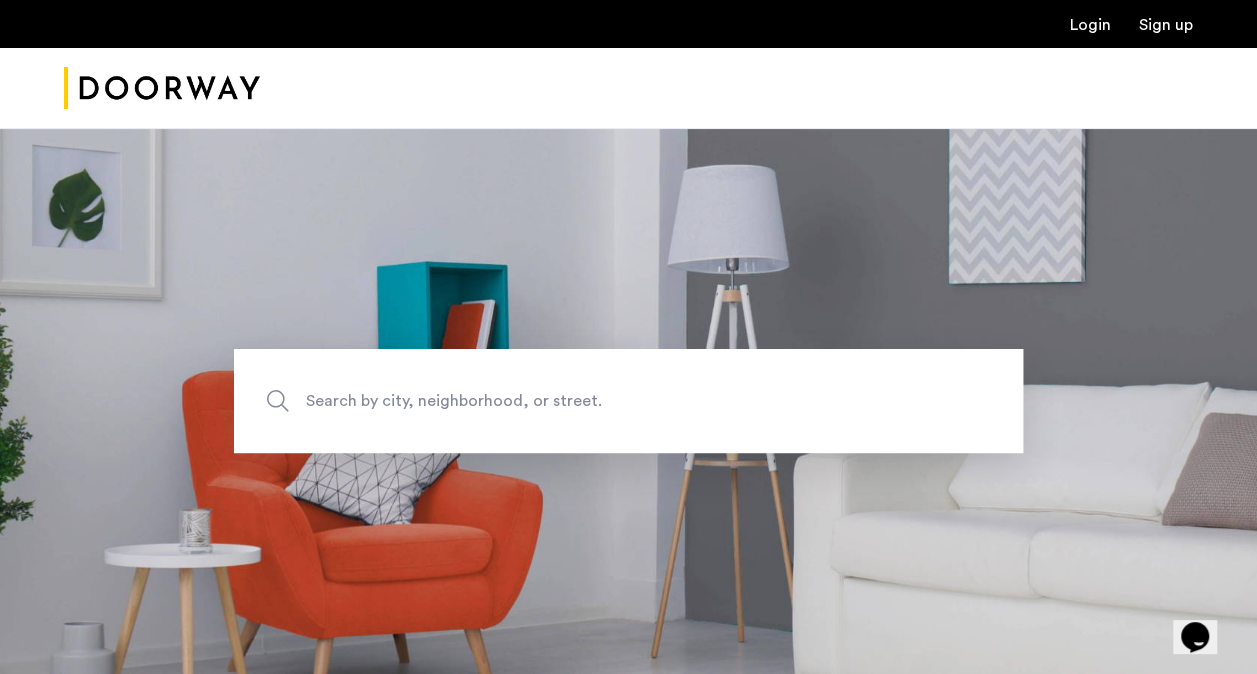 click on "Login" at bounding box center [1090, 25] 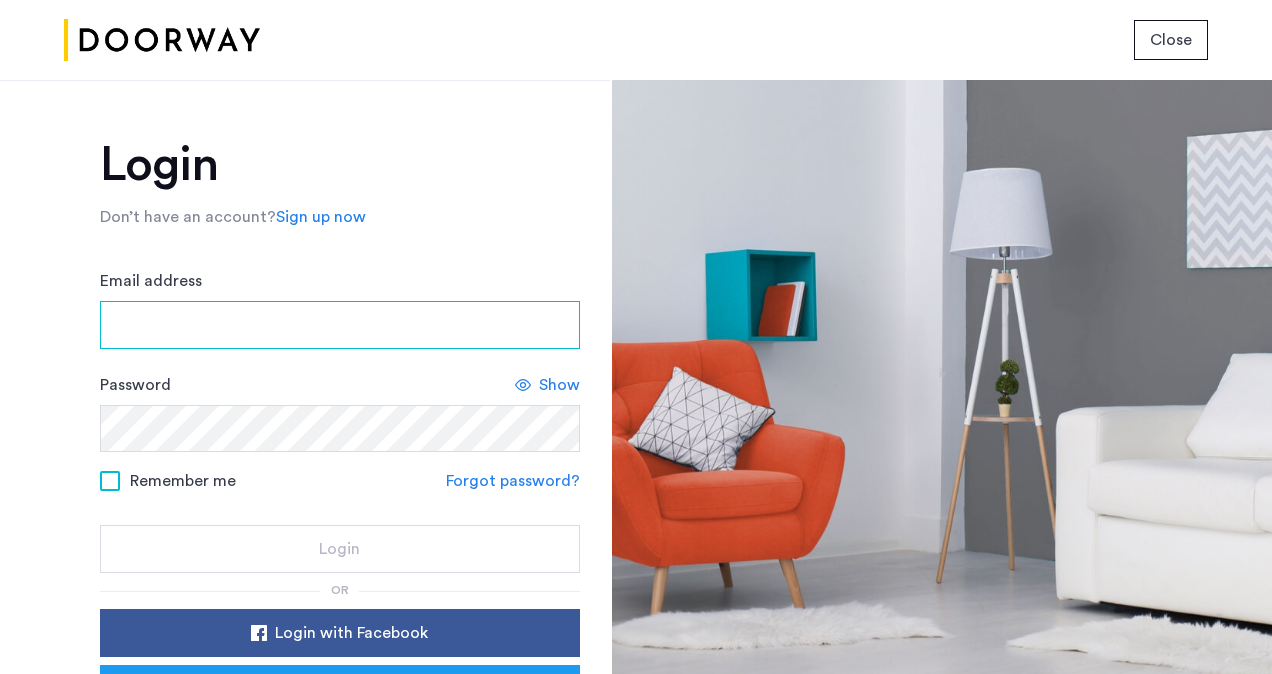 click on "Email address" at bounding box center (340, 325) 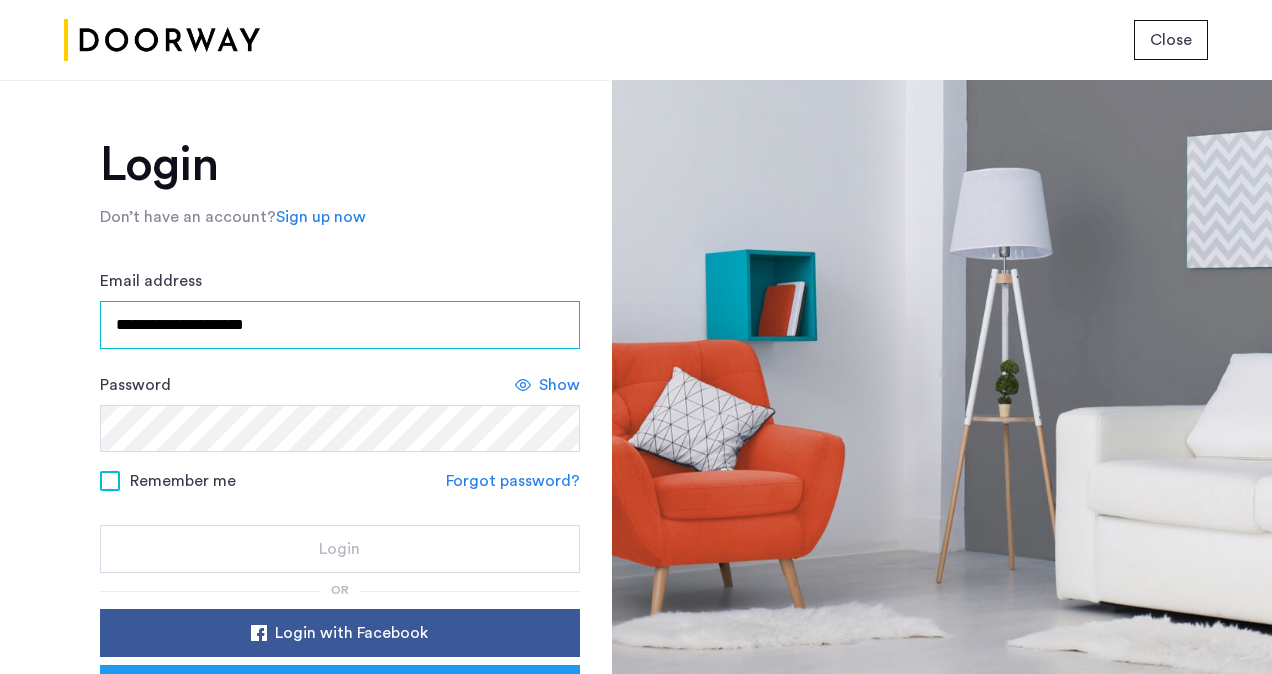 type on "**********" 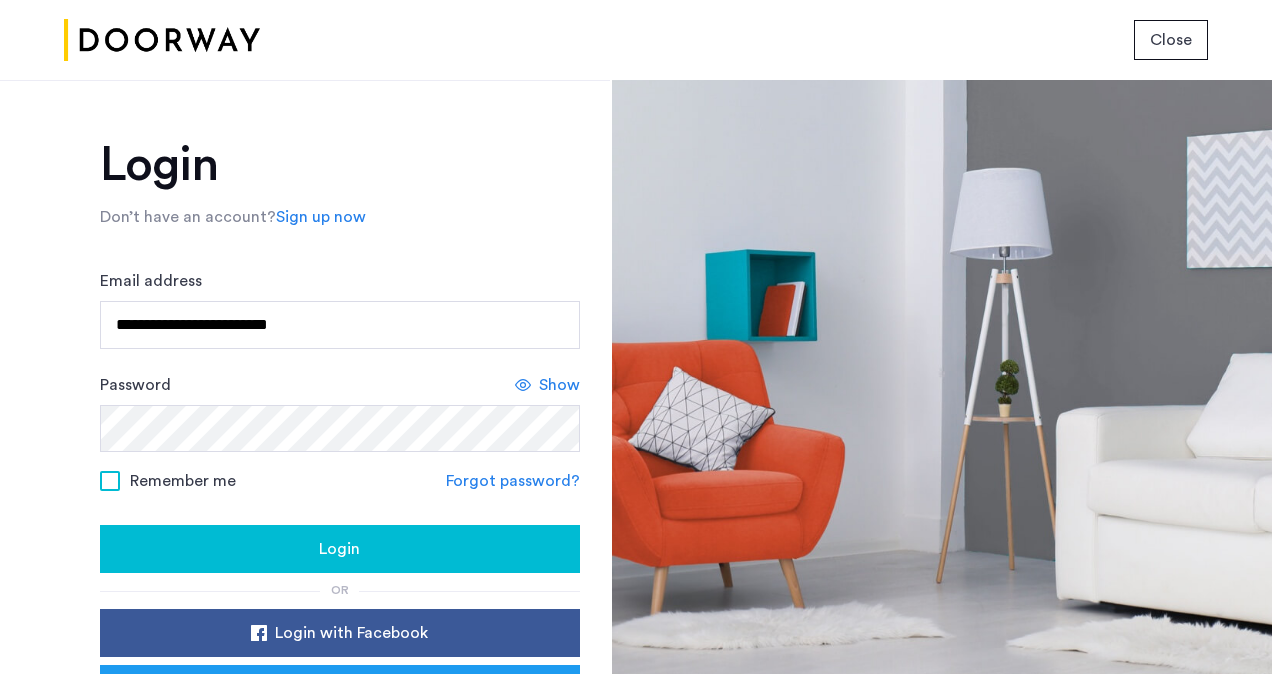 click on "Login" 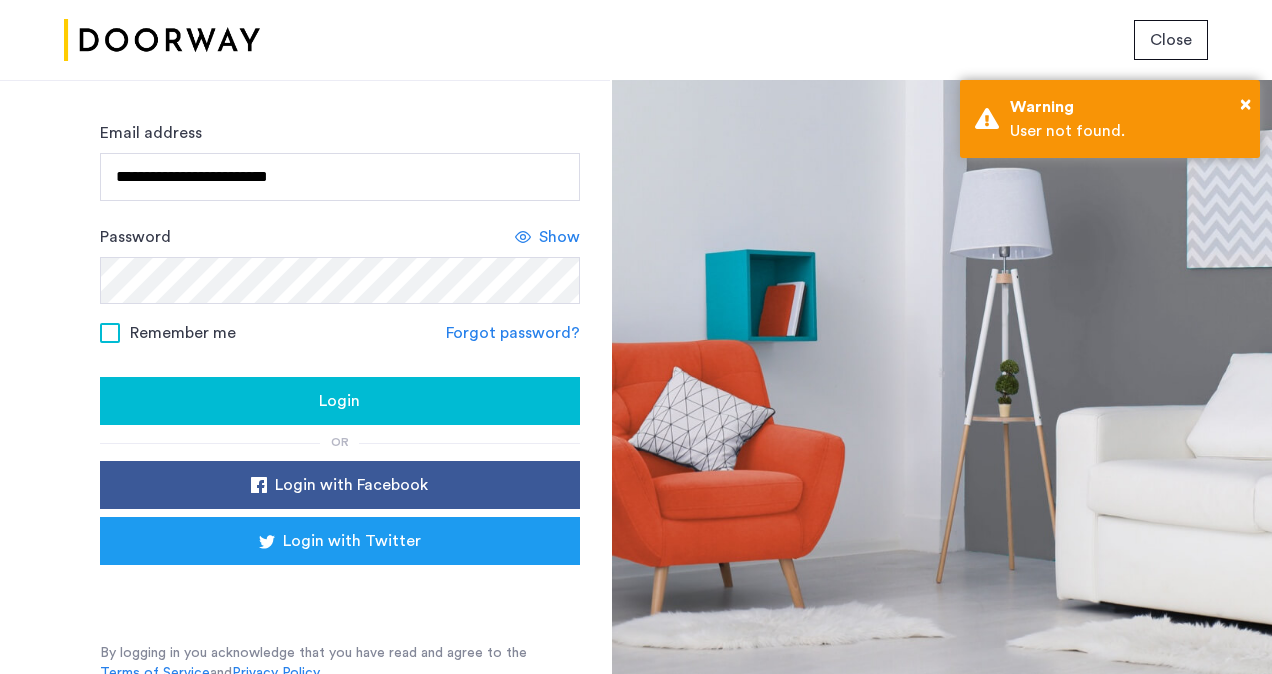 scroll, scrollTop: 154, scrollLeft: 0, axis: vertical 